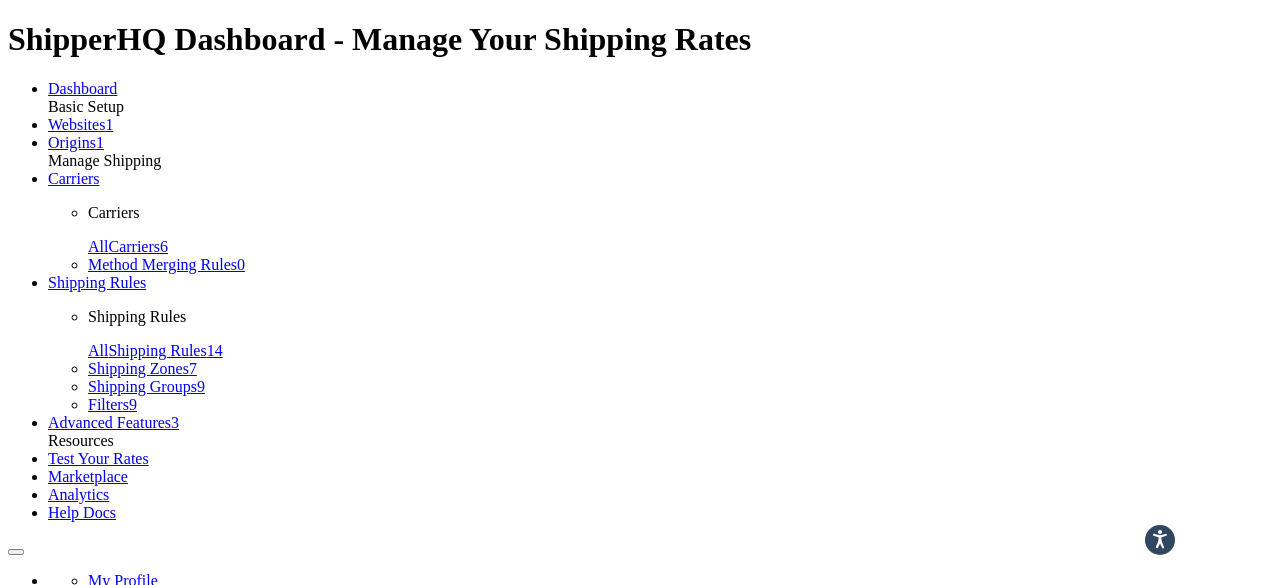 scroll, scrollTop: 0, scrollLeft: 0, axis: both 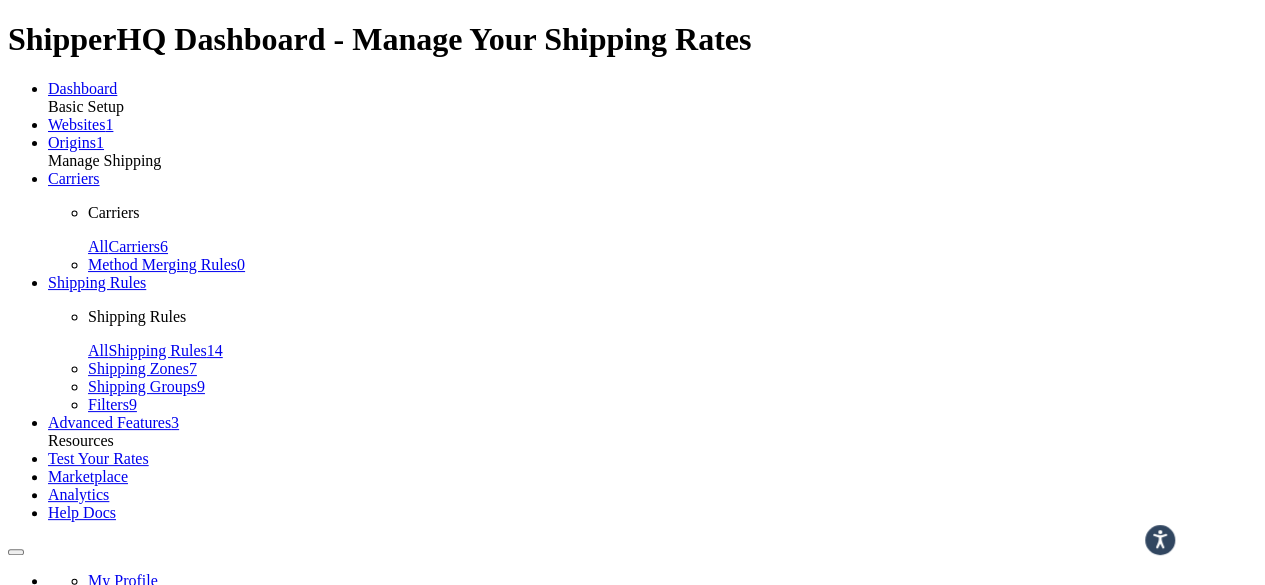 click on "Carriers" at bounding box center [74, 178] 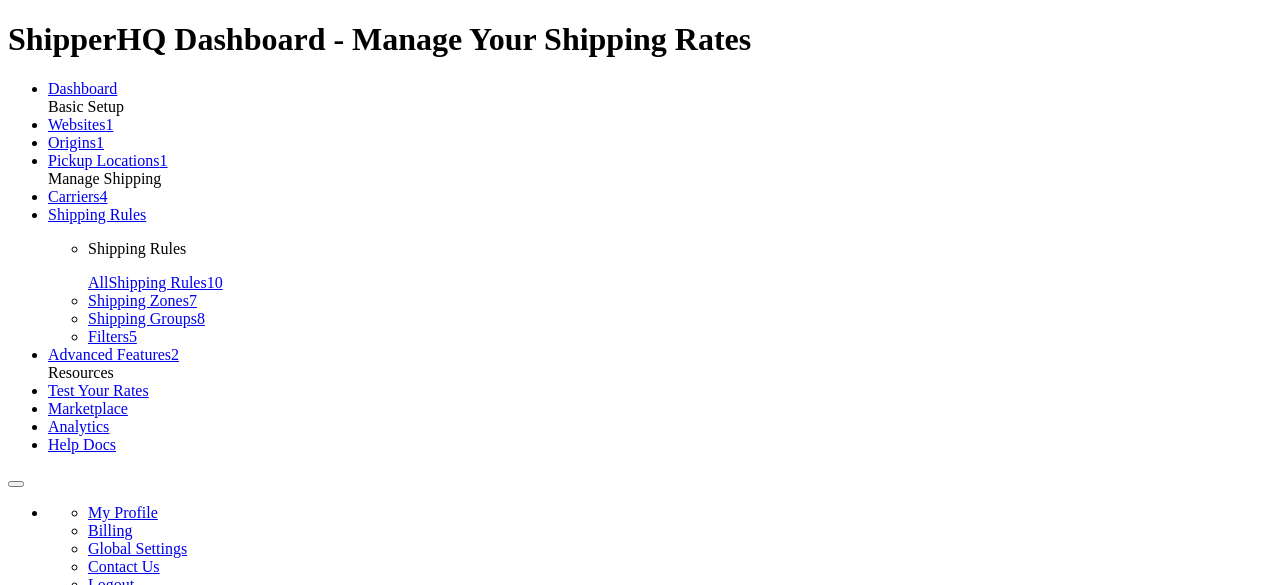 scroll, scrollTop: 0, scrollLeft: 0, axis: both 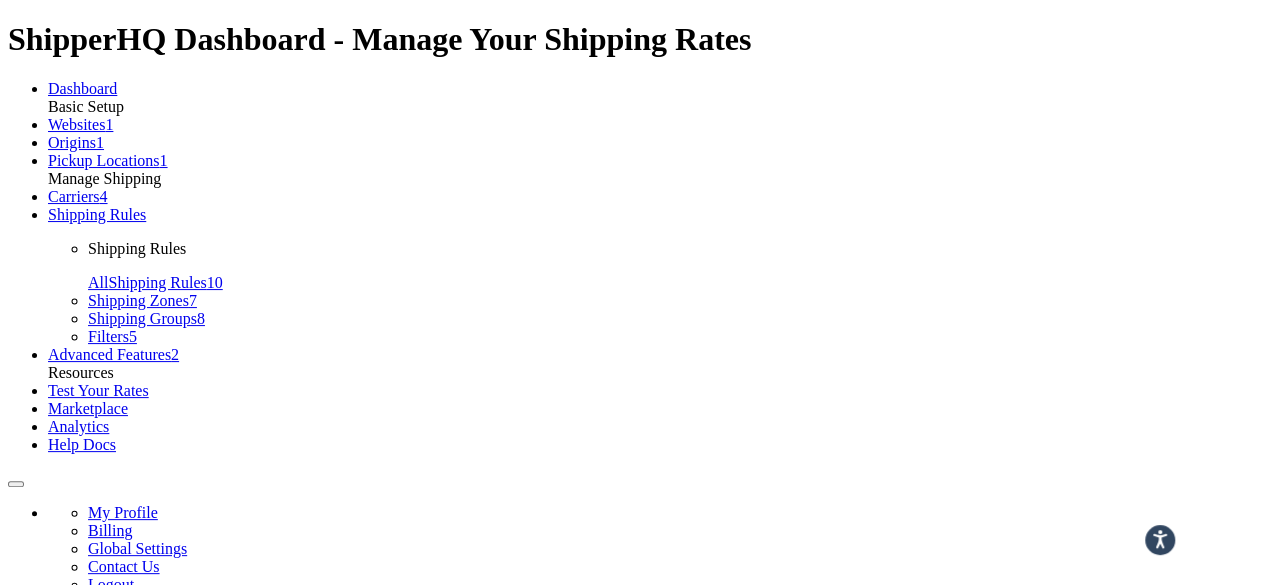 click on "Carriers" at bounding box center (74, 196) 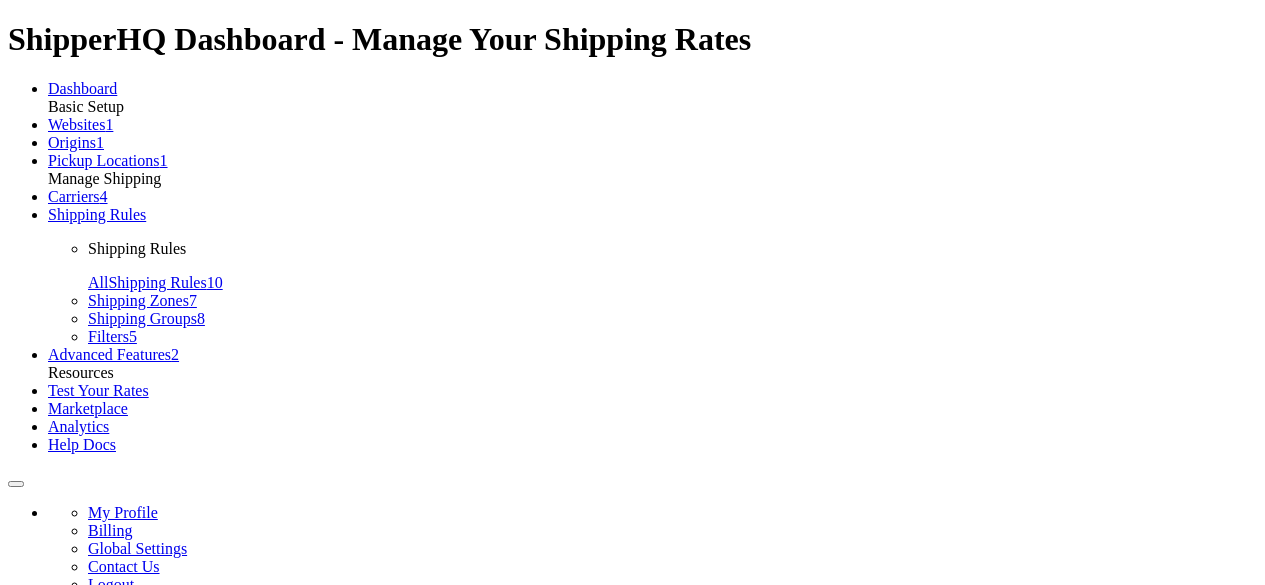 scroll, scrollTop: 0, scrollLeft: 0, axis: both 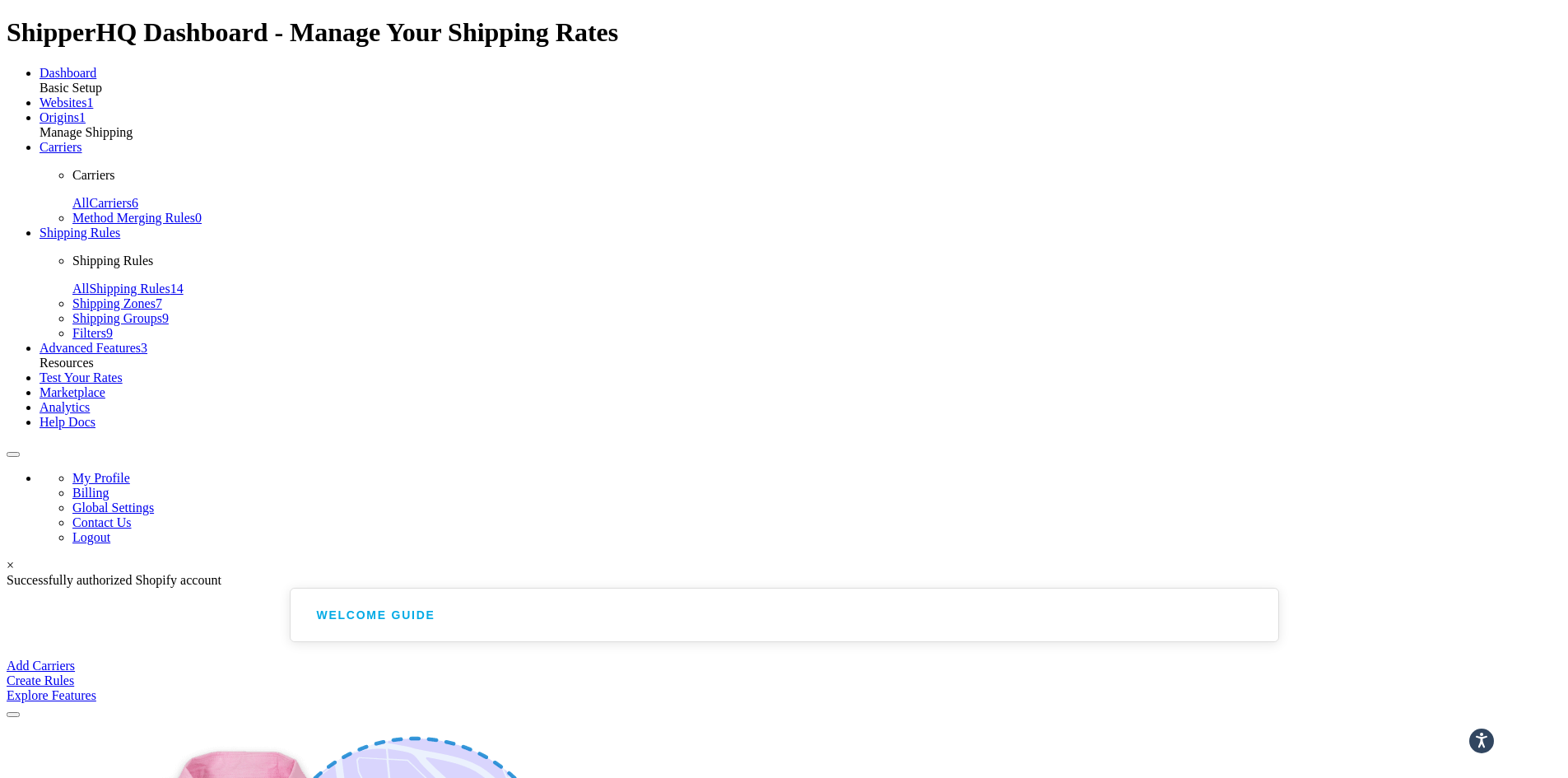 click on "Carriers" at bounding box center [61, 147] 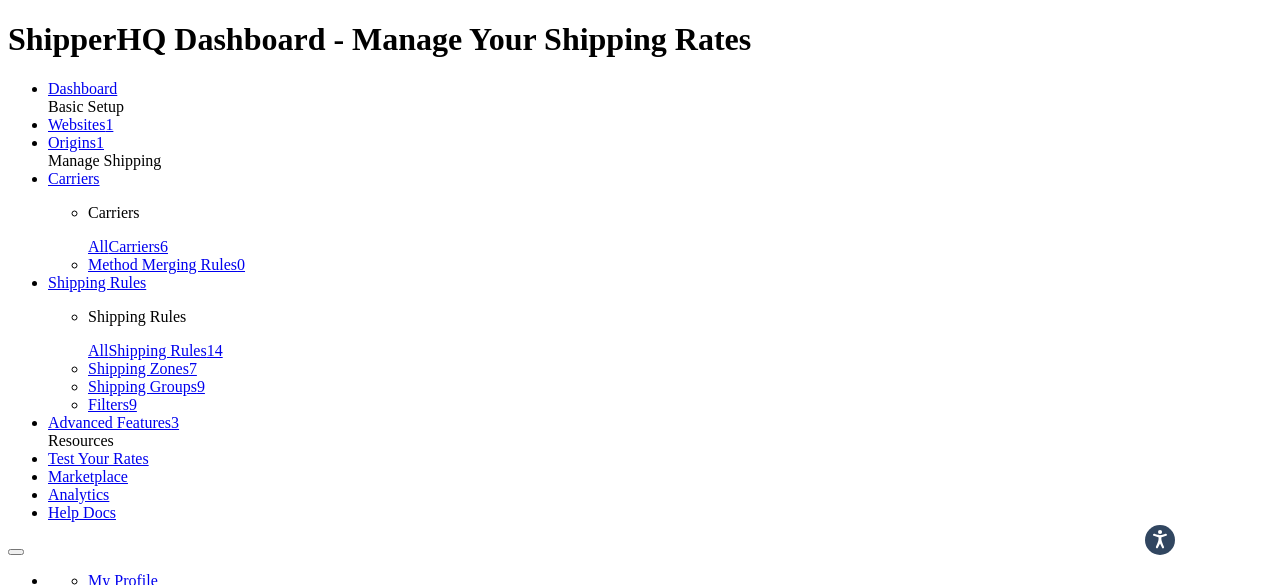 scroll, scrollTop: 0, scrollLeft: 0, axis: both 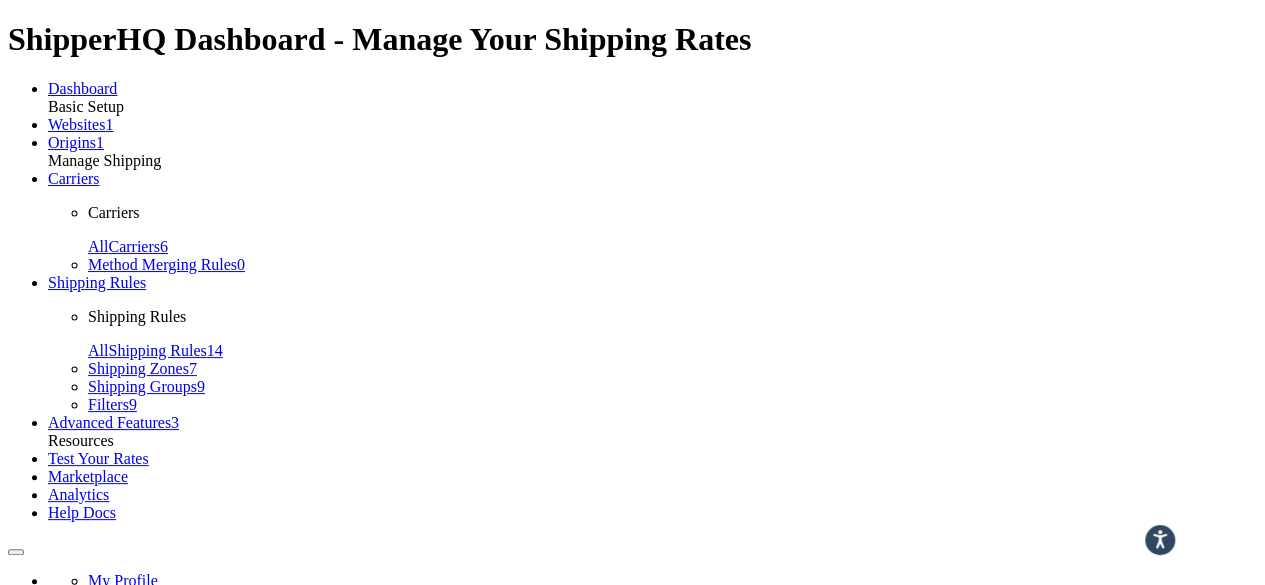 click on "Carriers" at bounding box center (74, 178) 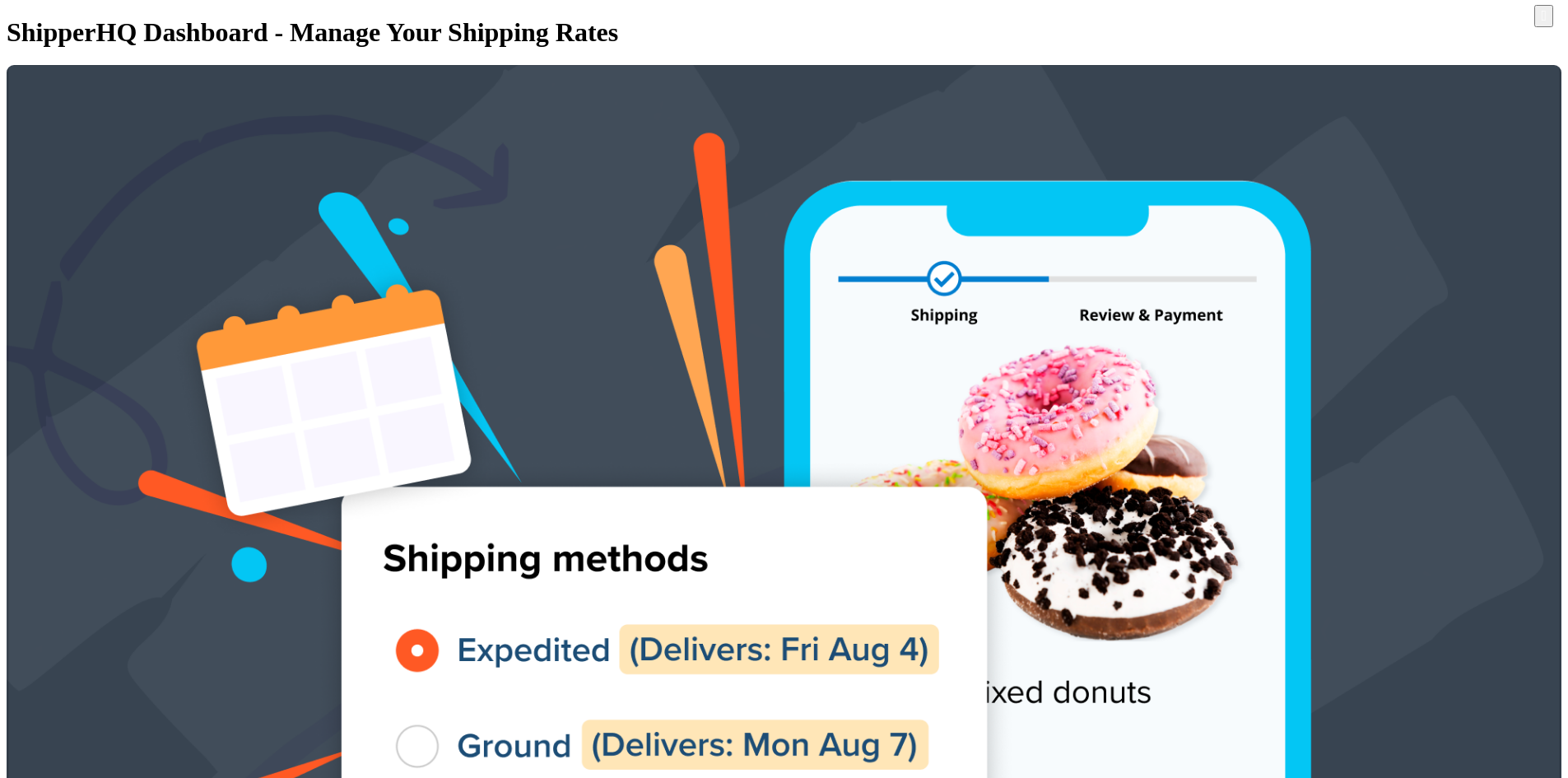 scroll, scrollTop: 0, scrollLeft: 0, axis: both 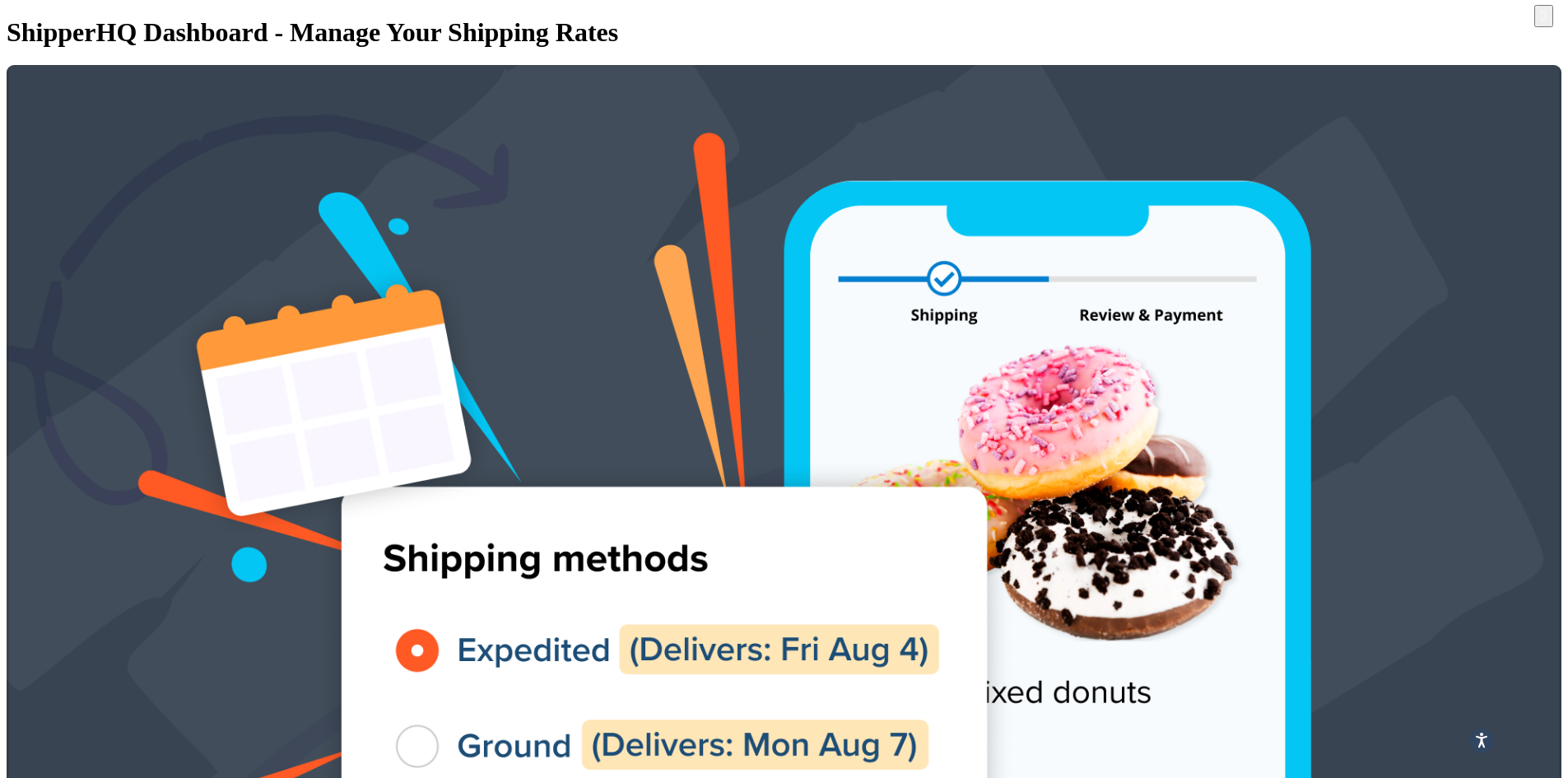 click on "Express Next Working Day" at bounding box center [263, 3169] 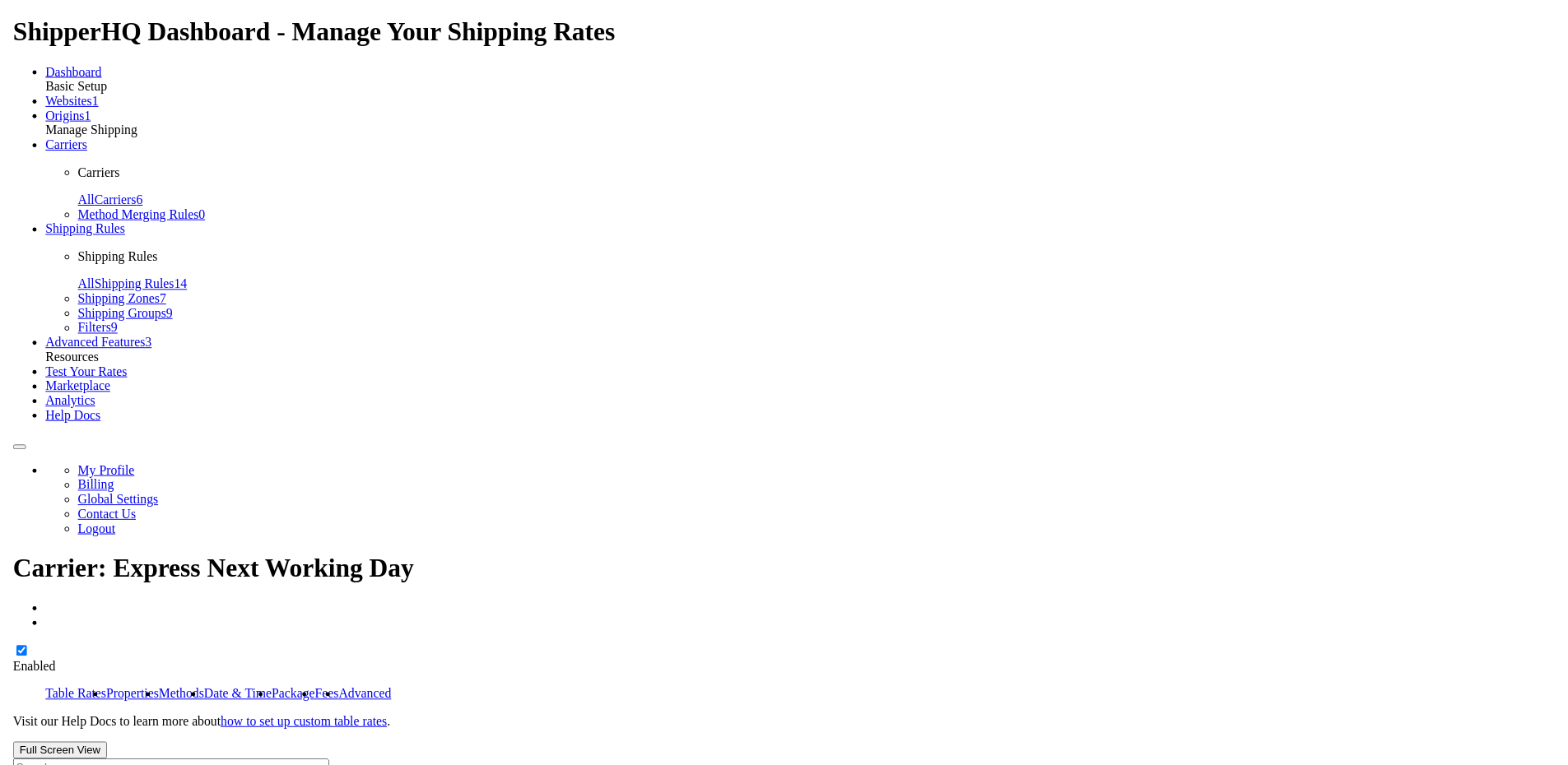 scroll, scrollTop: 0, scrollLeft: 0, axis: both 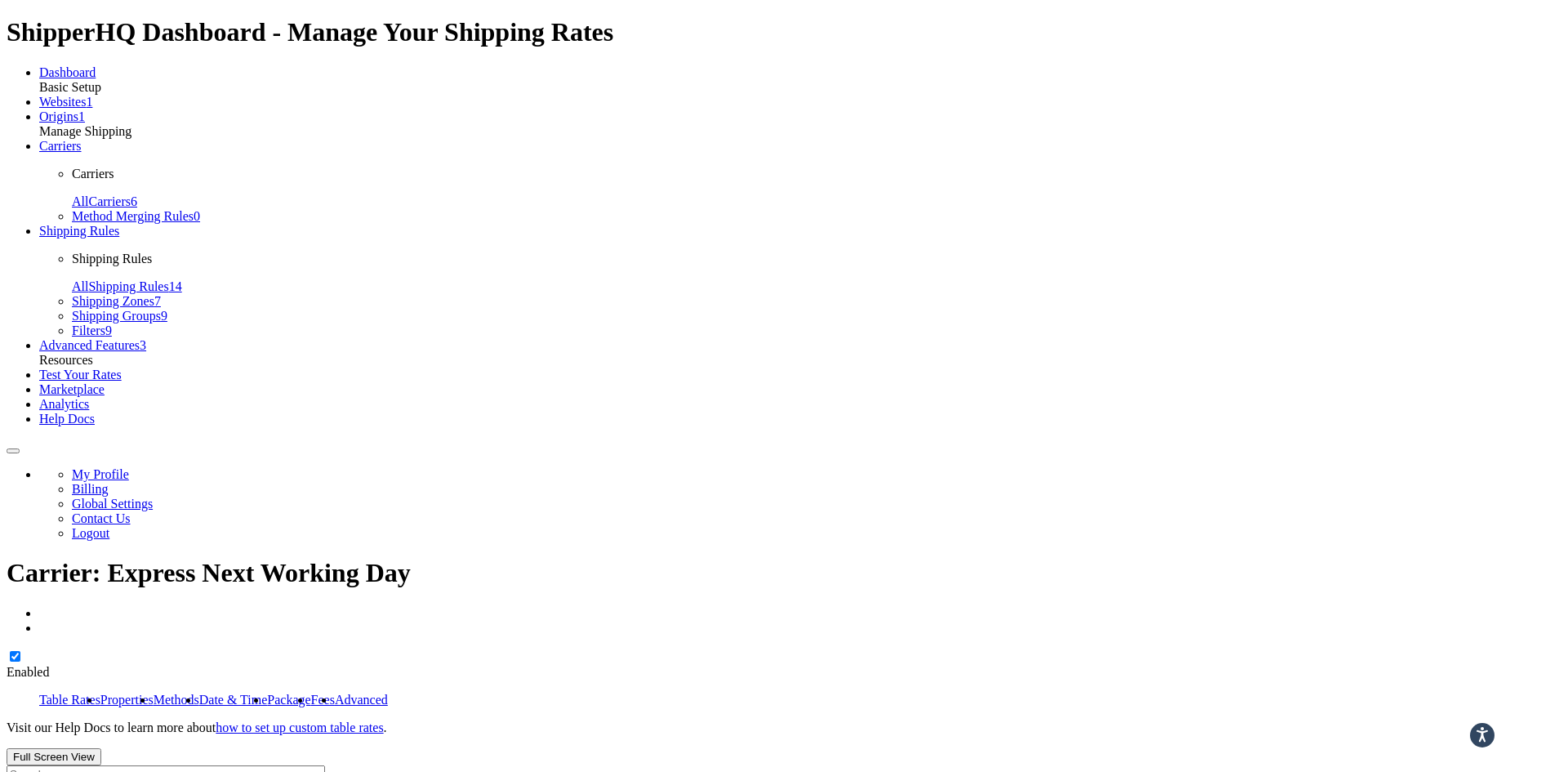 click on "Date & Time" at bounding box center [234, 699] 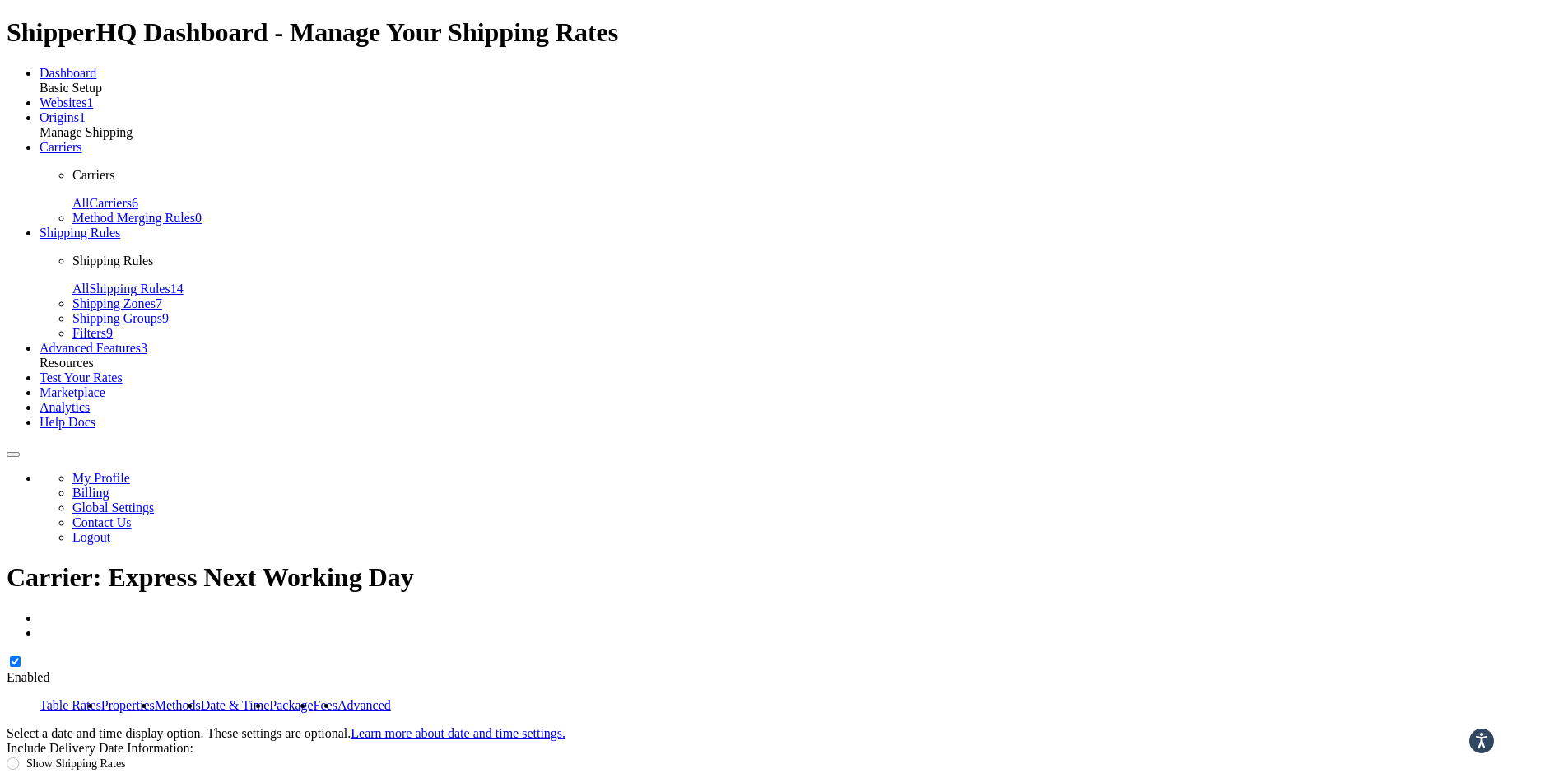 click on "Include Delivery Date Information:   Show Shipping Rates Show Time in Transit Show Delivery Date   Use Lead Time Set on Origin Uncheck to set a custom dispatch lead time for this carrier Cutoff Time for Same Day Dispatch   [TIME] ▲ [NUMBER] ▼ : ▲ [NUMBER] ▼ ▲ [AMPM] ▼ Maximum Days Goods Can Be in Transit   Days This can be overridden at the shipping group level" at bounding box center (784, 942) 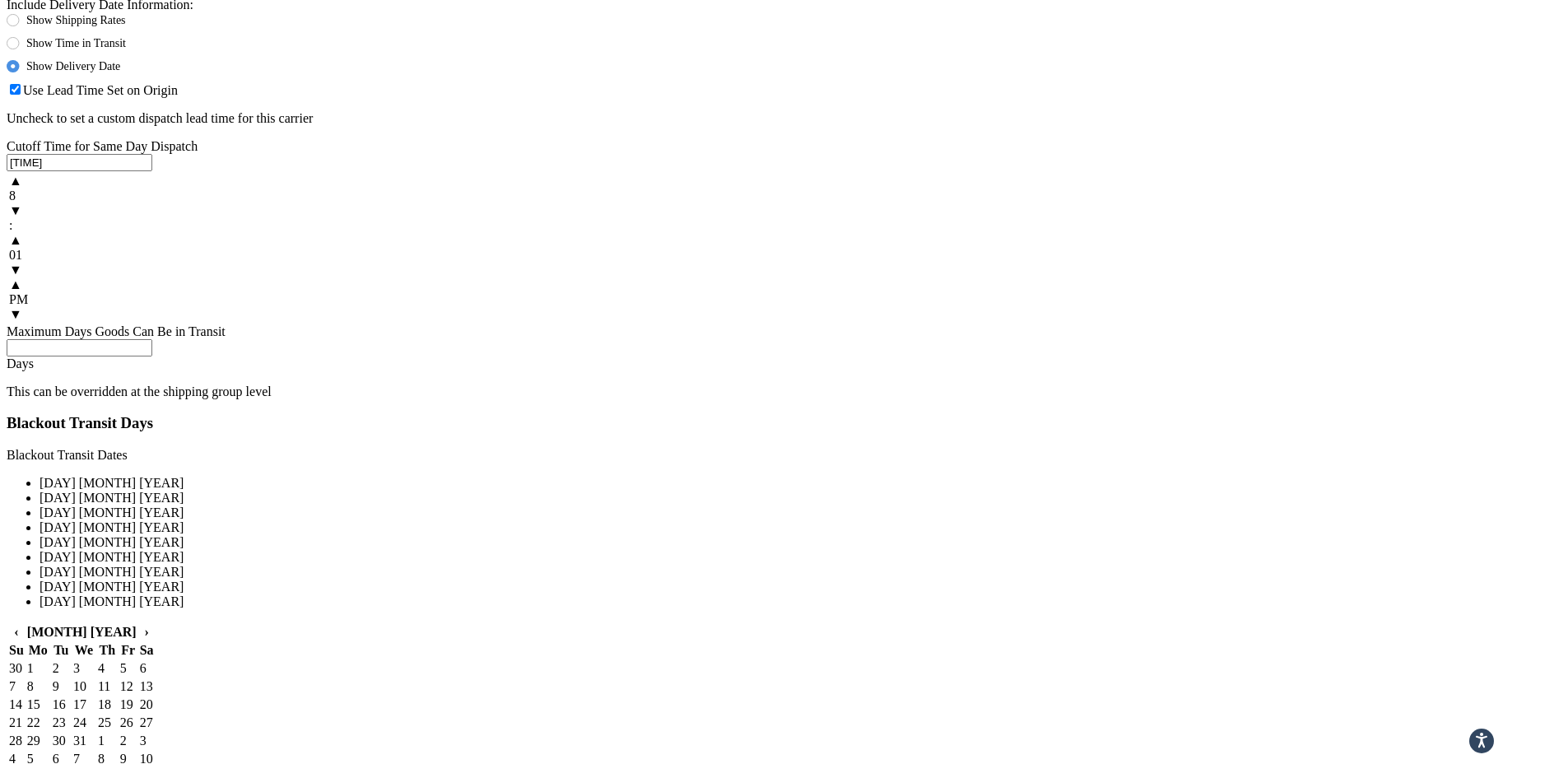 scroll, scrollTop: 906, scrollLeft: 0, axis: vertical 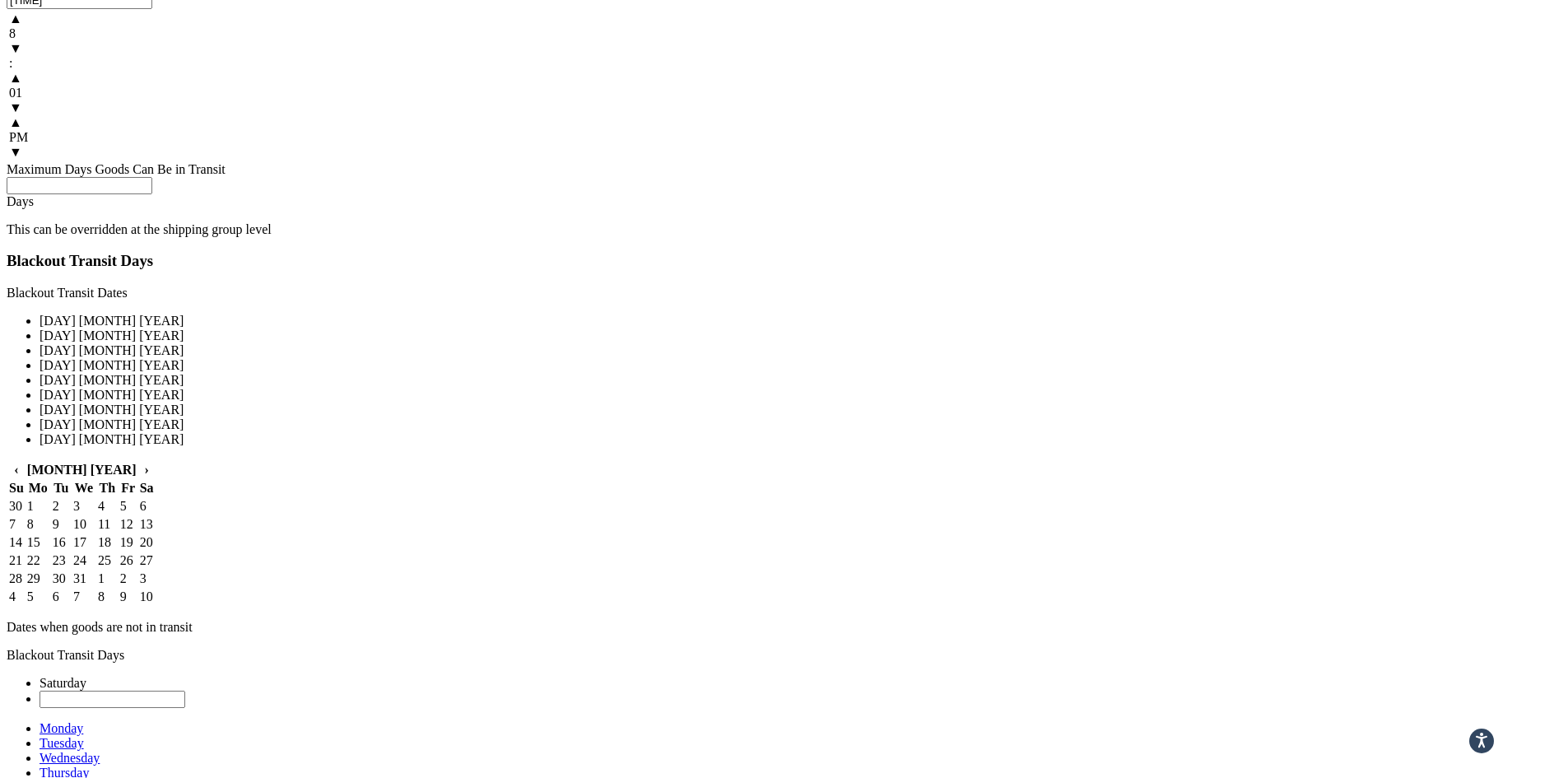 click on "Save" at bounding box center (26, 1685) 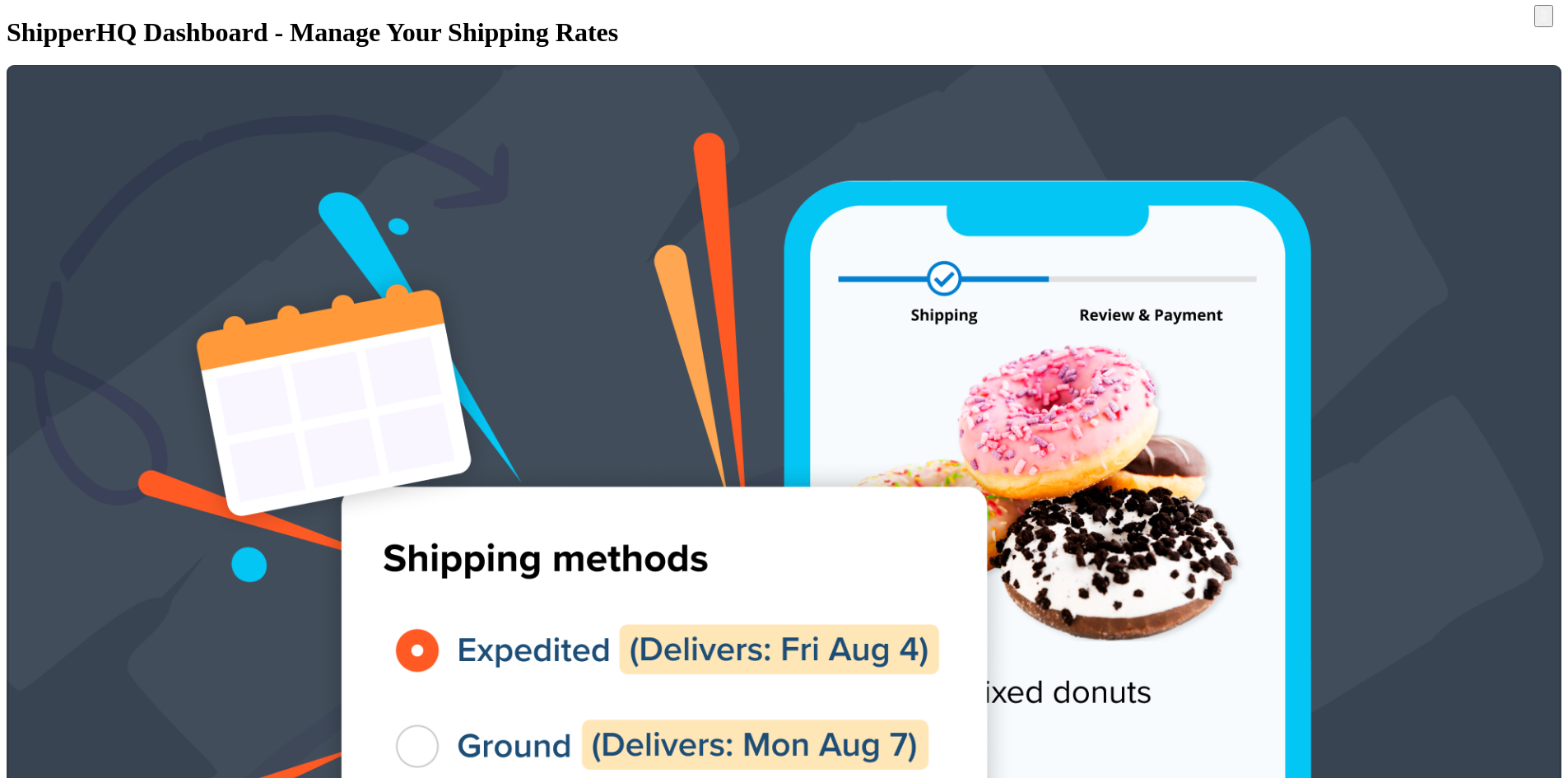 scroll, scrollTop: 0, scrollLeft: 0, axis: both 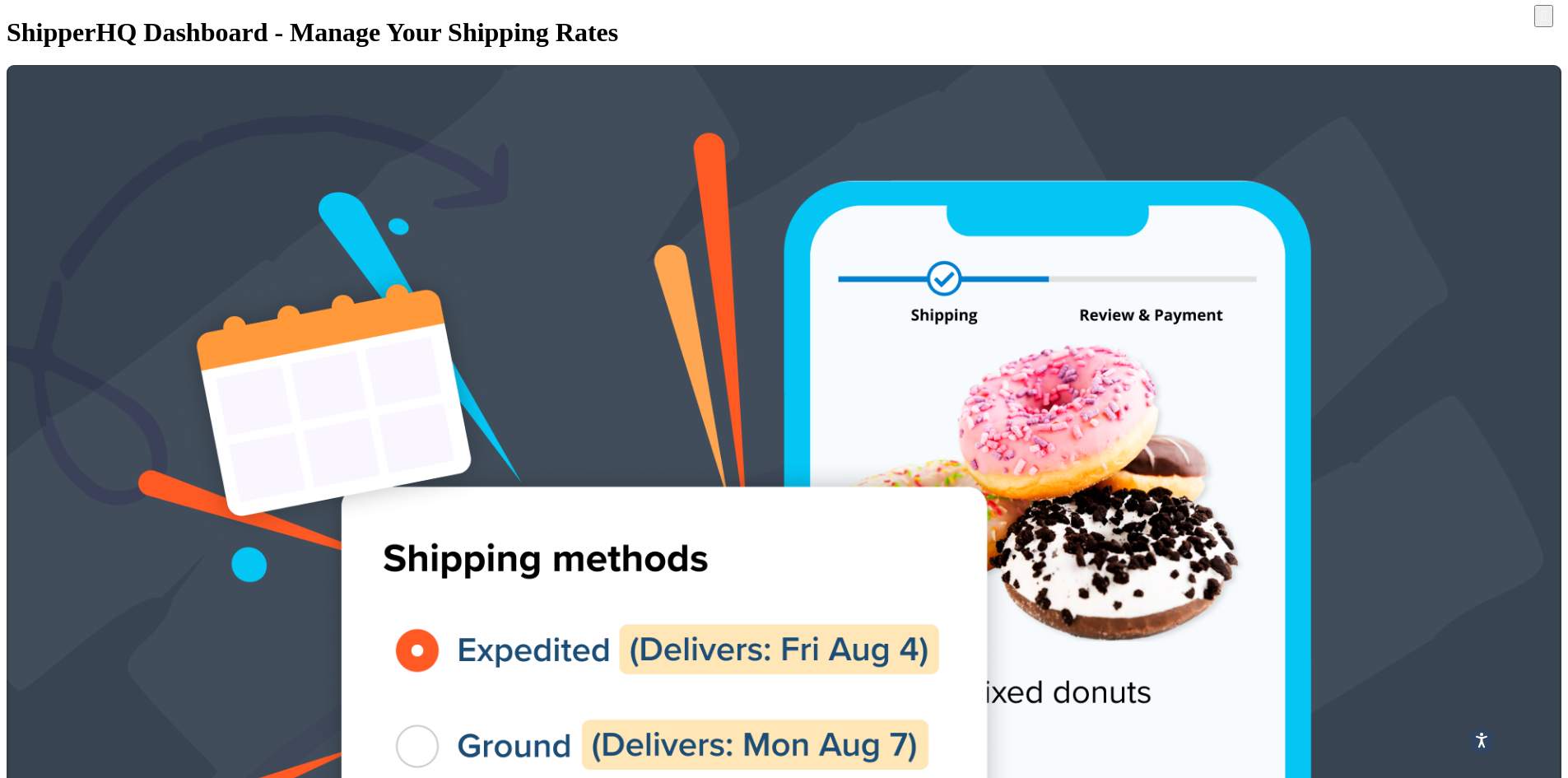 click at bounding box center (63, 3385) 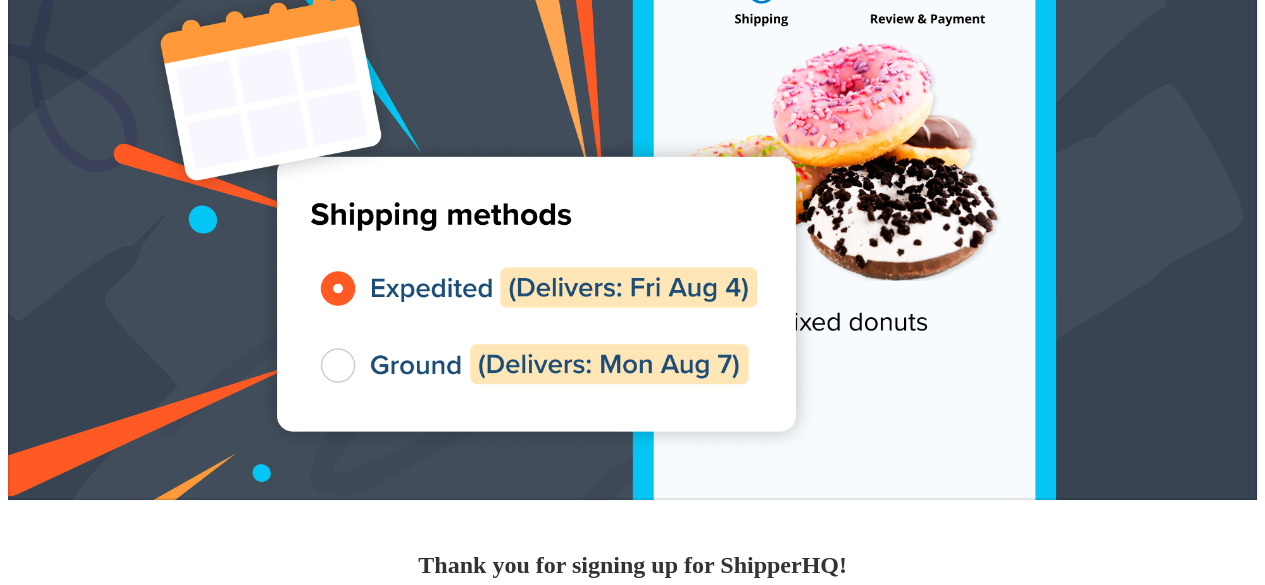 scroll, scrollTop: 300, scrollLeft: 0, axis: vertical 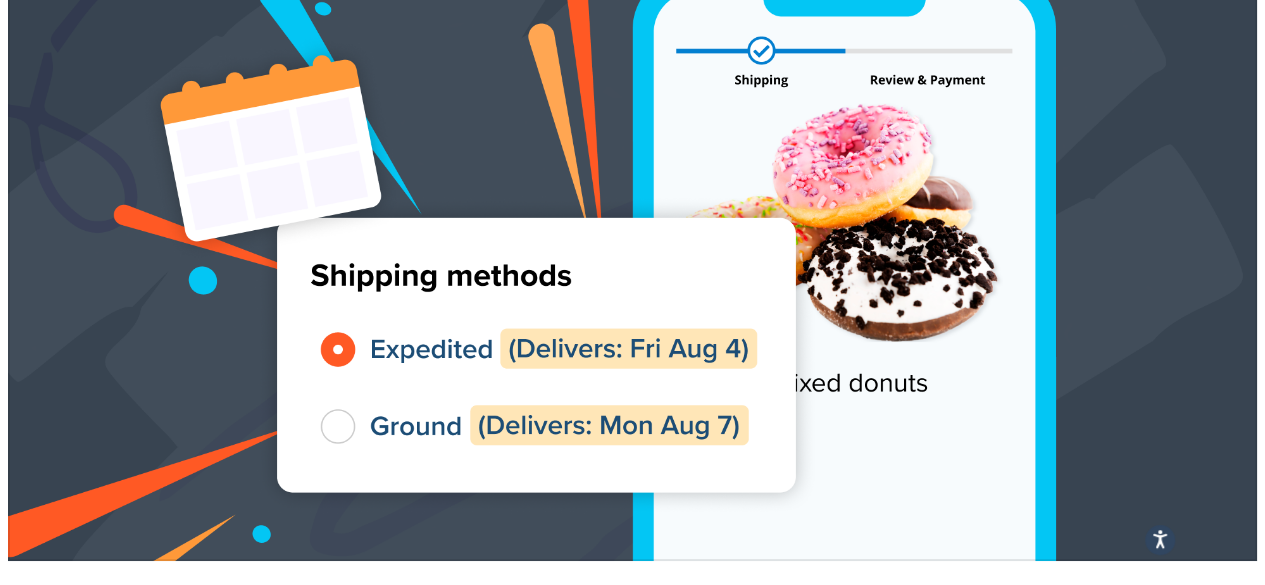 click on "Express Next Working Day" at bounding box center [273, 3273] 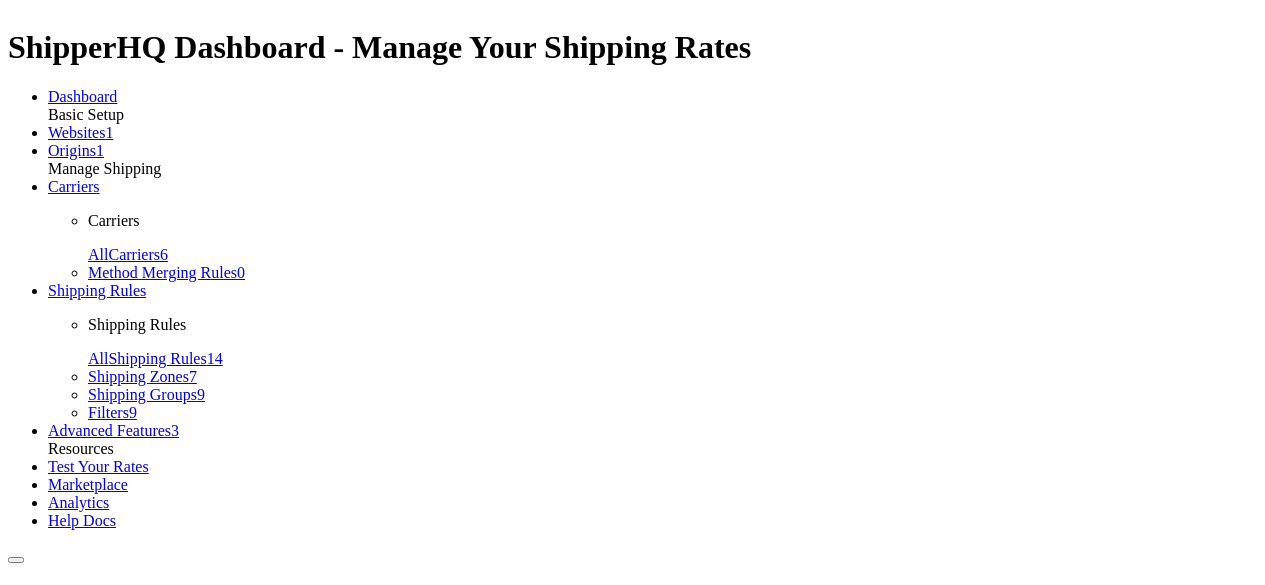 scroll, scrollTop: 0, scrollLeft: 0, axis: both 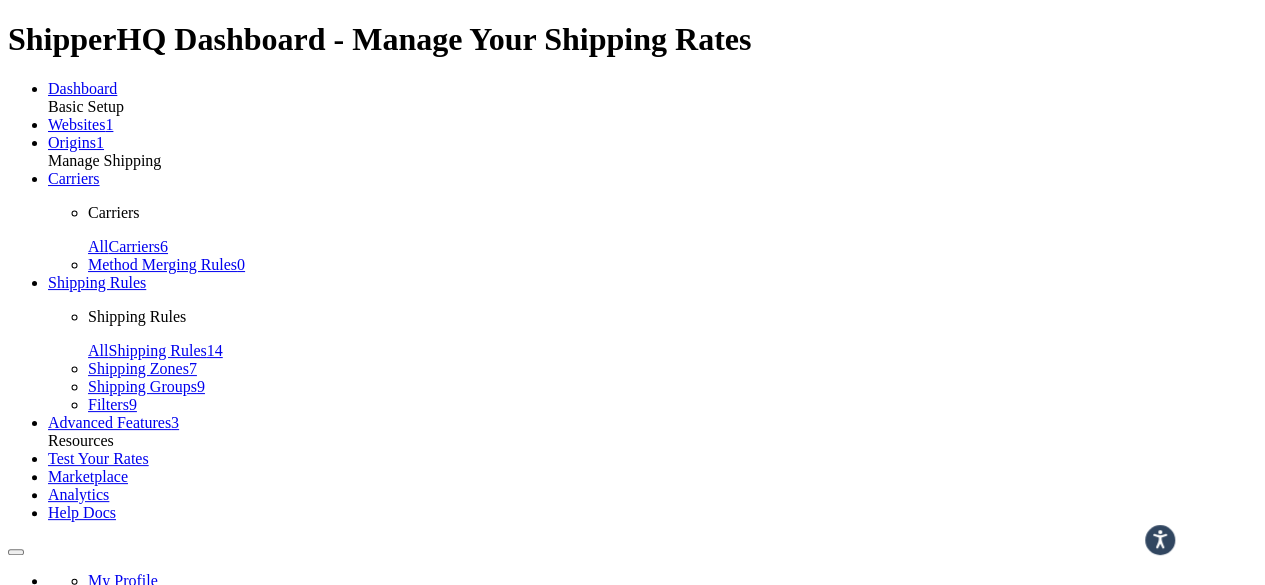 click on "Date & Time" at bounding box center [286, 856] 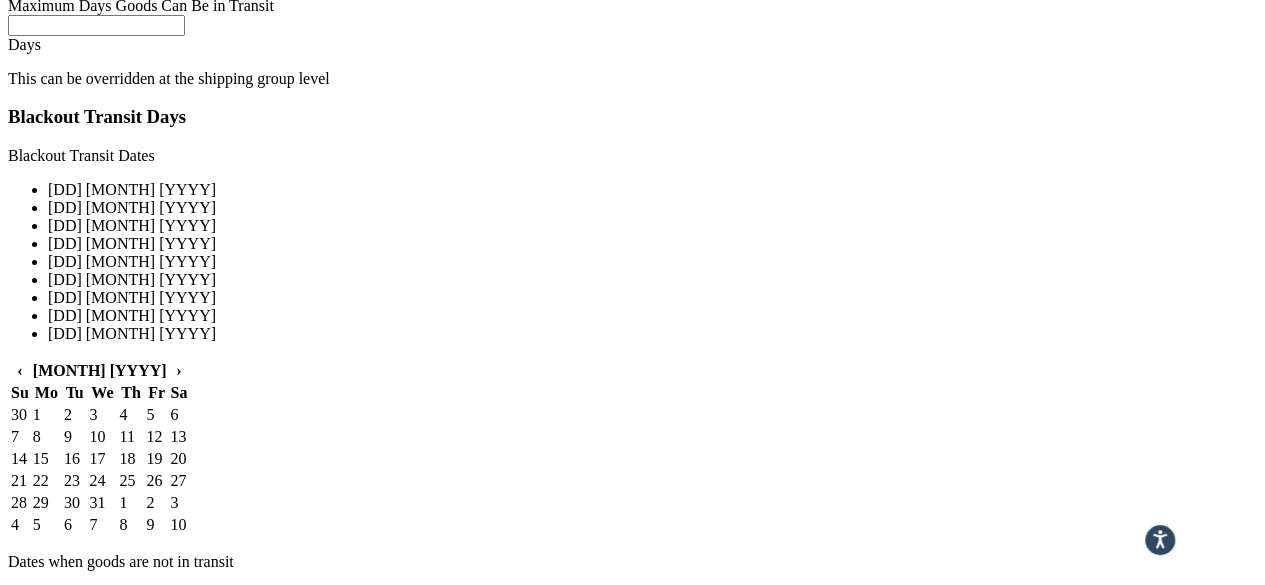 scroll, scrollTop: 1600, scrollLeft: 0, axis: vertical 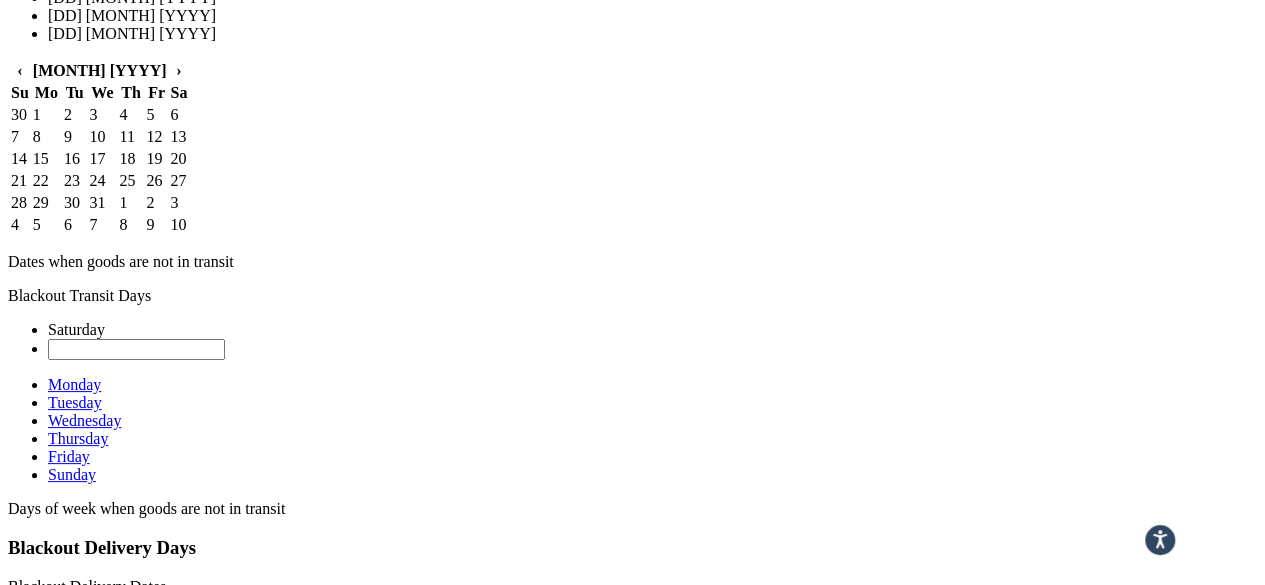 click on "Save" at bounding box center (31, 1547) 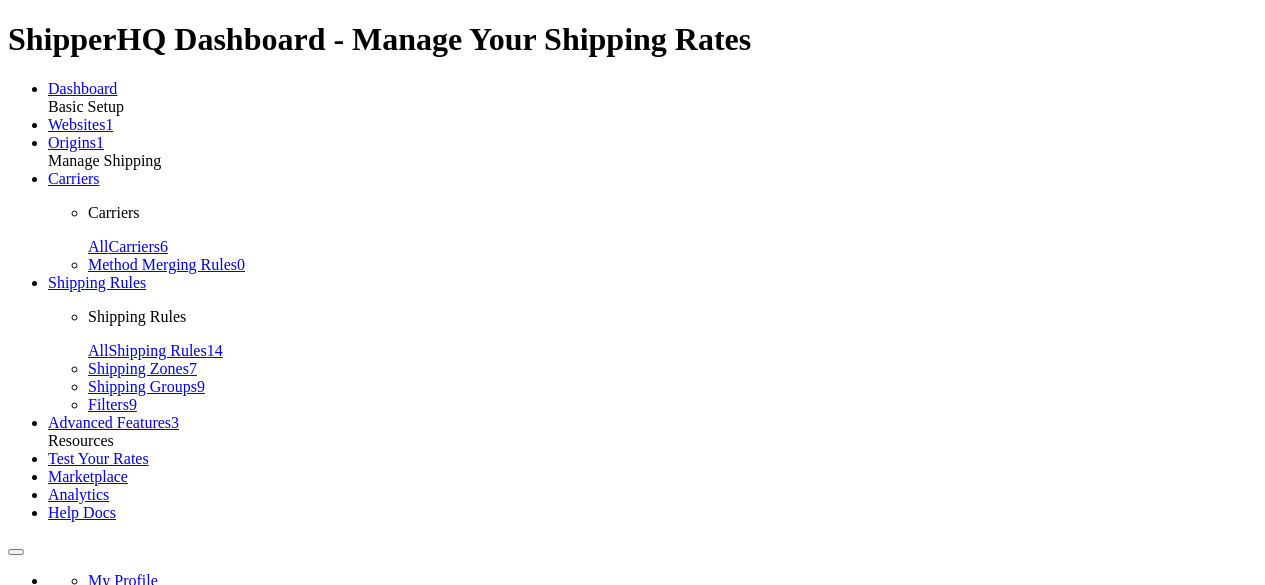 scroll, scrollTop: 0, scrollLeft: 0, axis: both 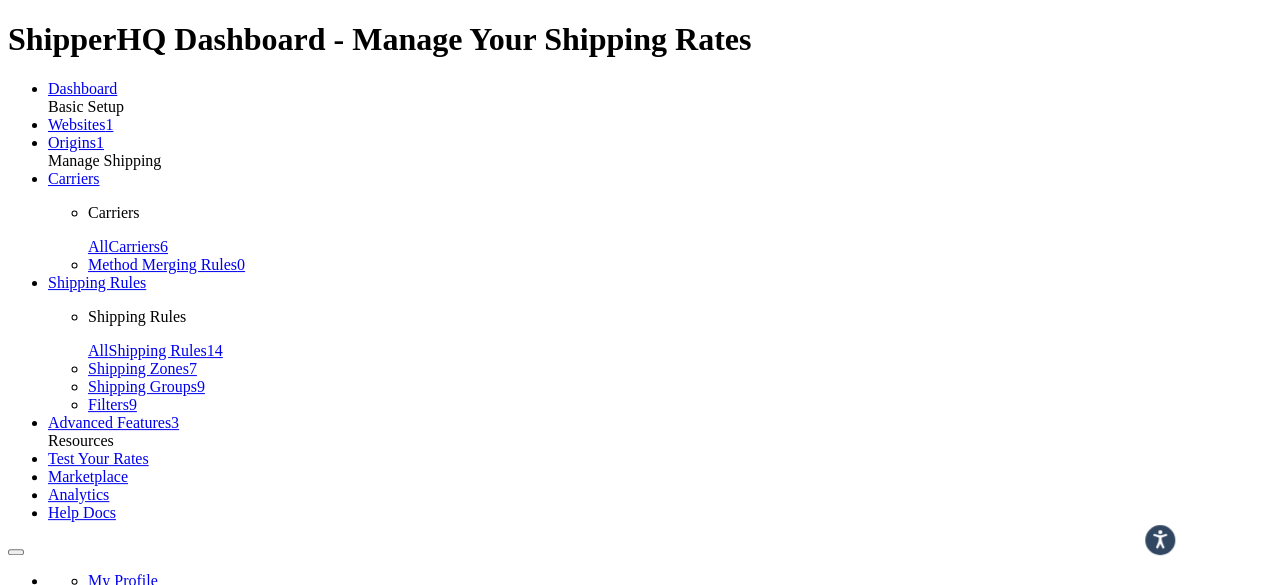 click on "Carriers" at bounding box center [74, 178] 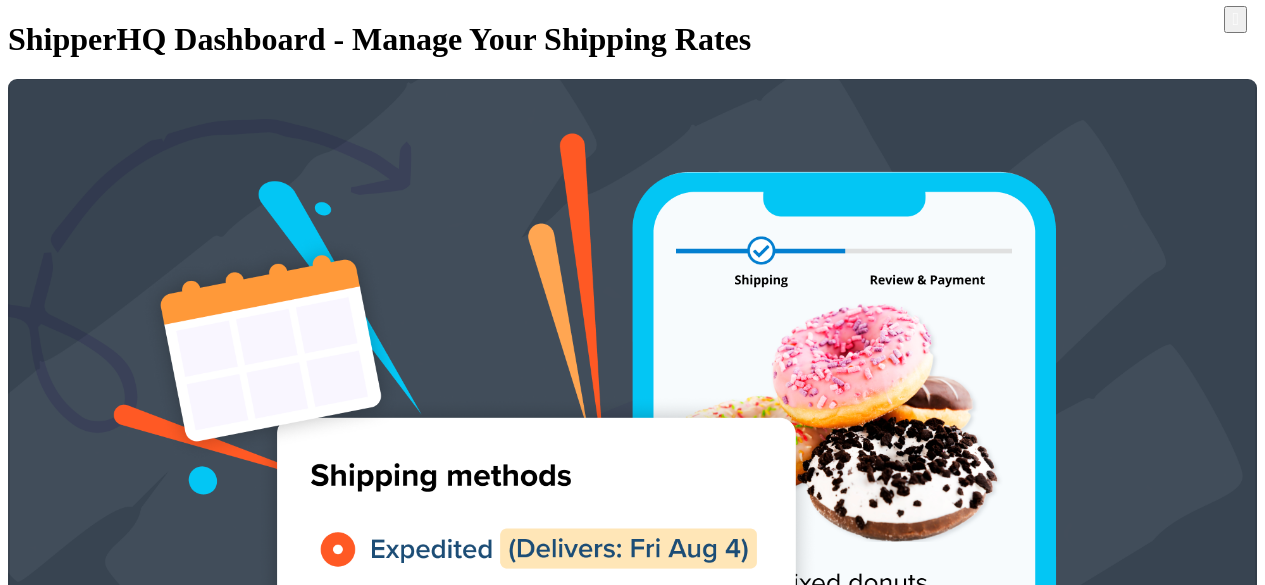 scroll, scrollTop: 0, scrollLeft: 0, axis: both 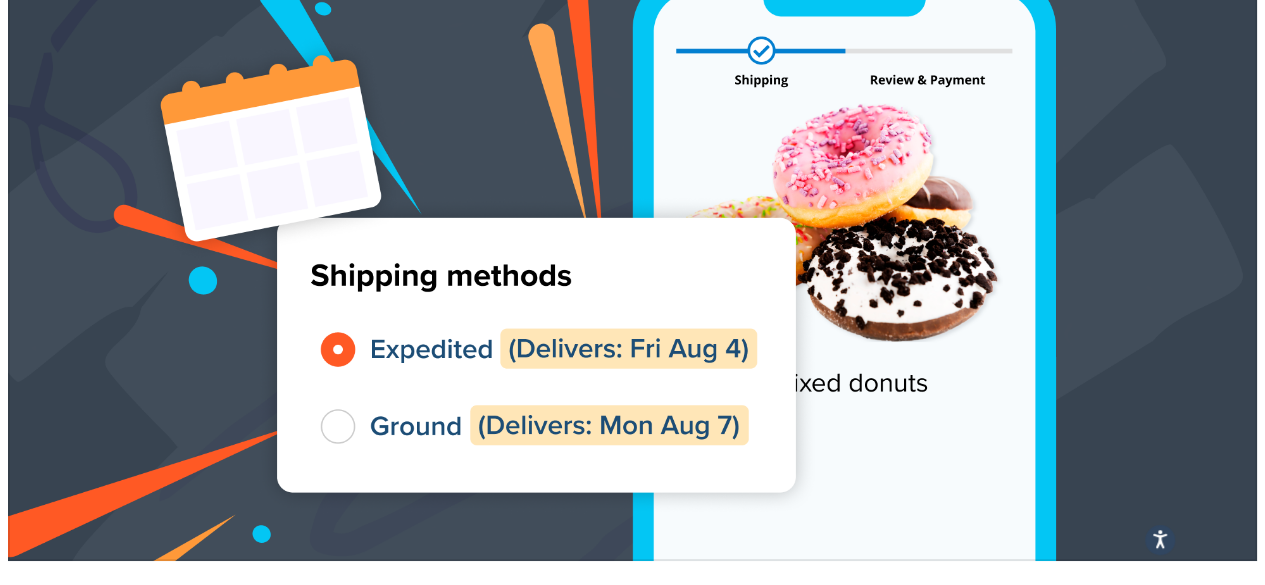 click on "Express Next Working Day" at bounding box center [273, 3273] 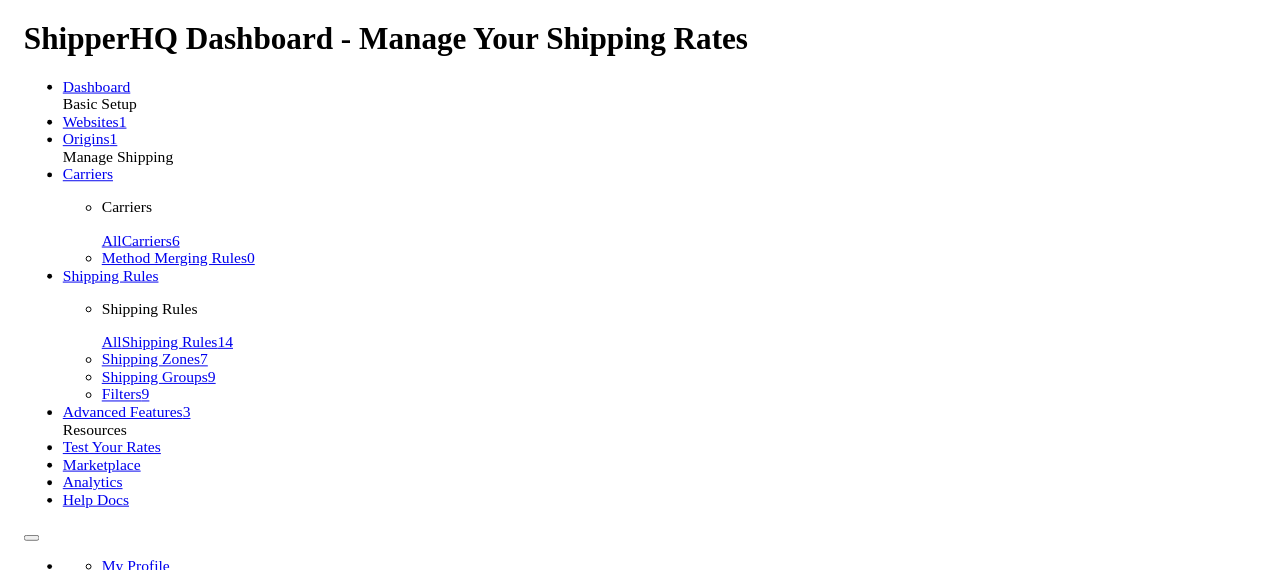 scroll, scrollTop: 0, scrollLeft: 0, axis: both 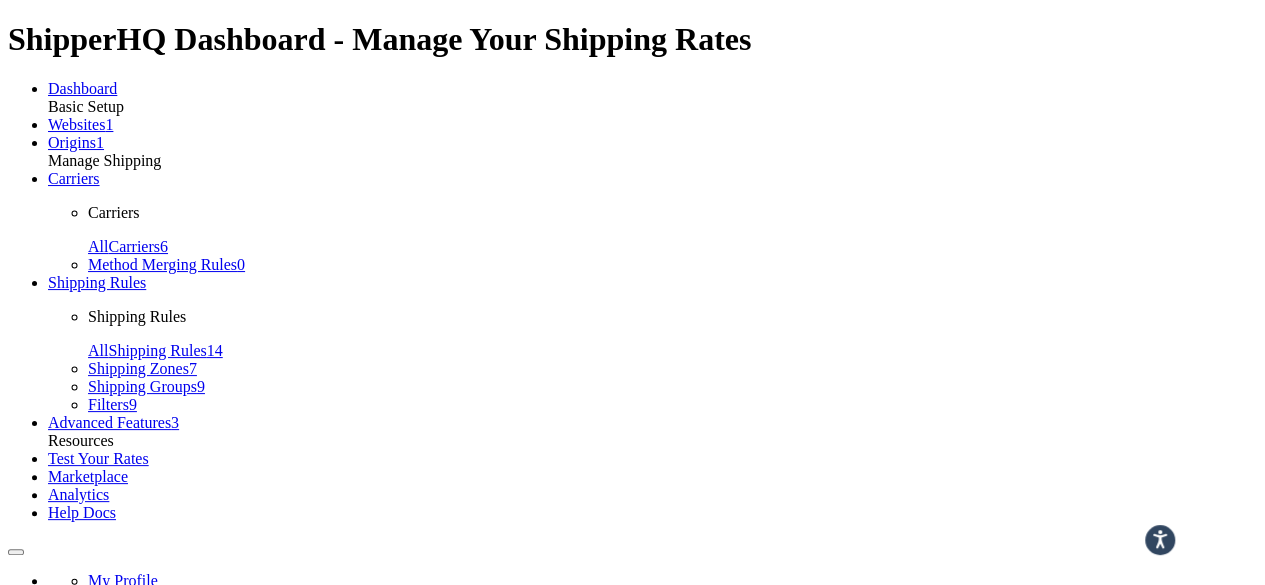 click on "Date & Time" at bounding box center (286, 856) 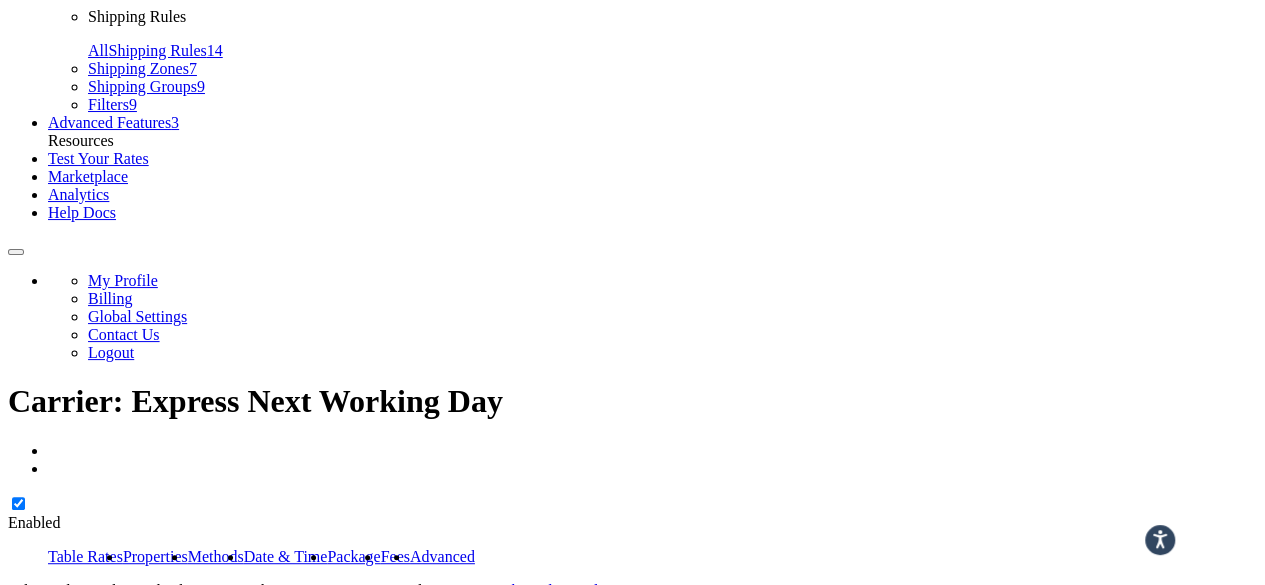 scroll, scrollTop: 0, scrollLeft: 0, axis: both 